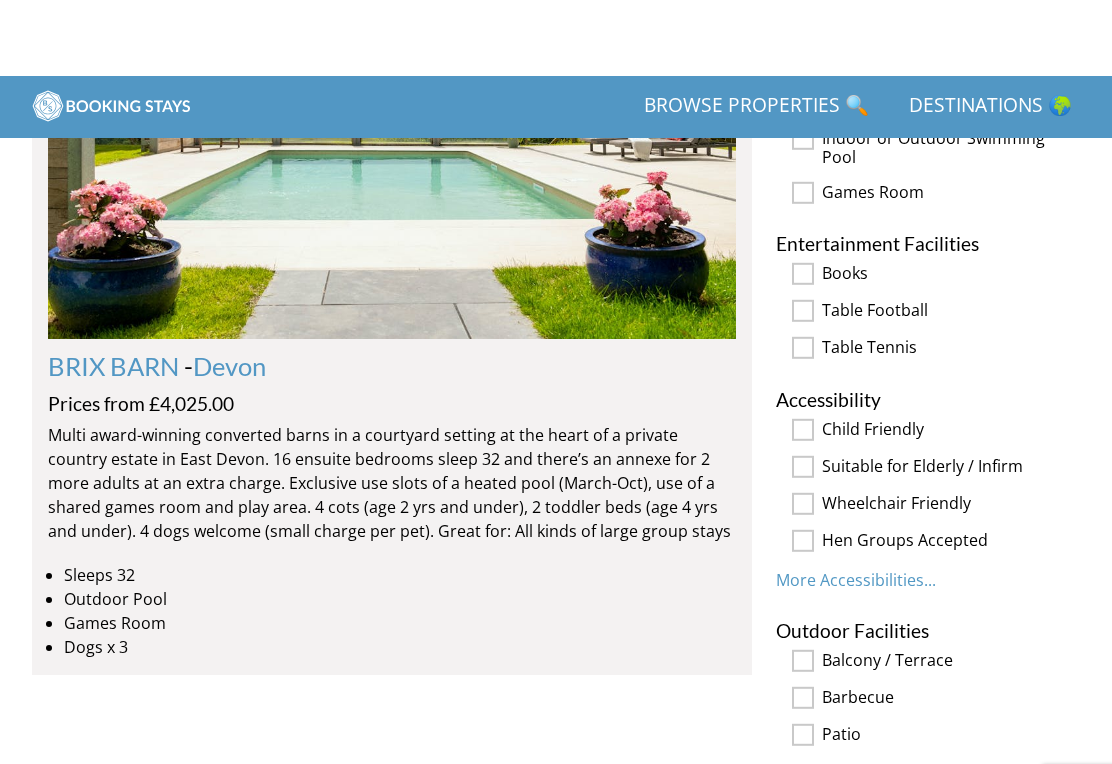 scroll, scrollTop: 1222, scrollLeft: 0, axis: vertical 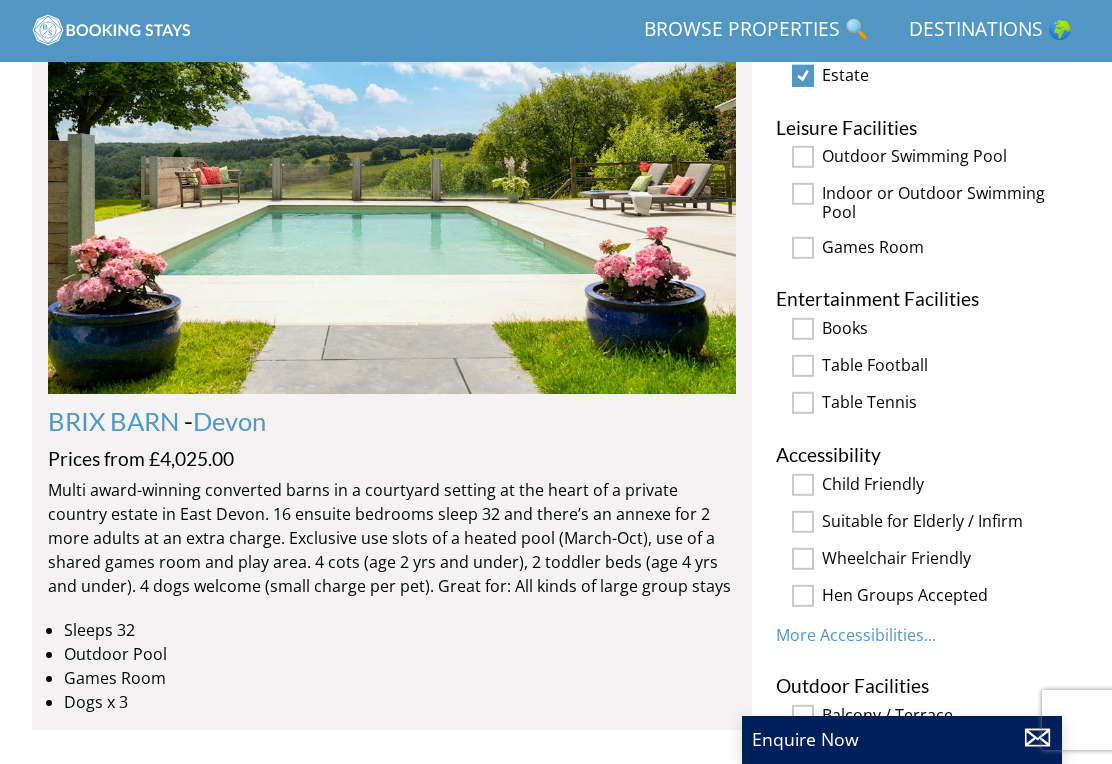 click at bounding box center (392, 172) 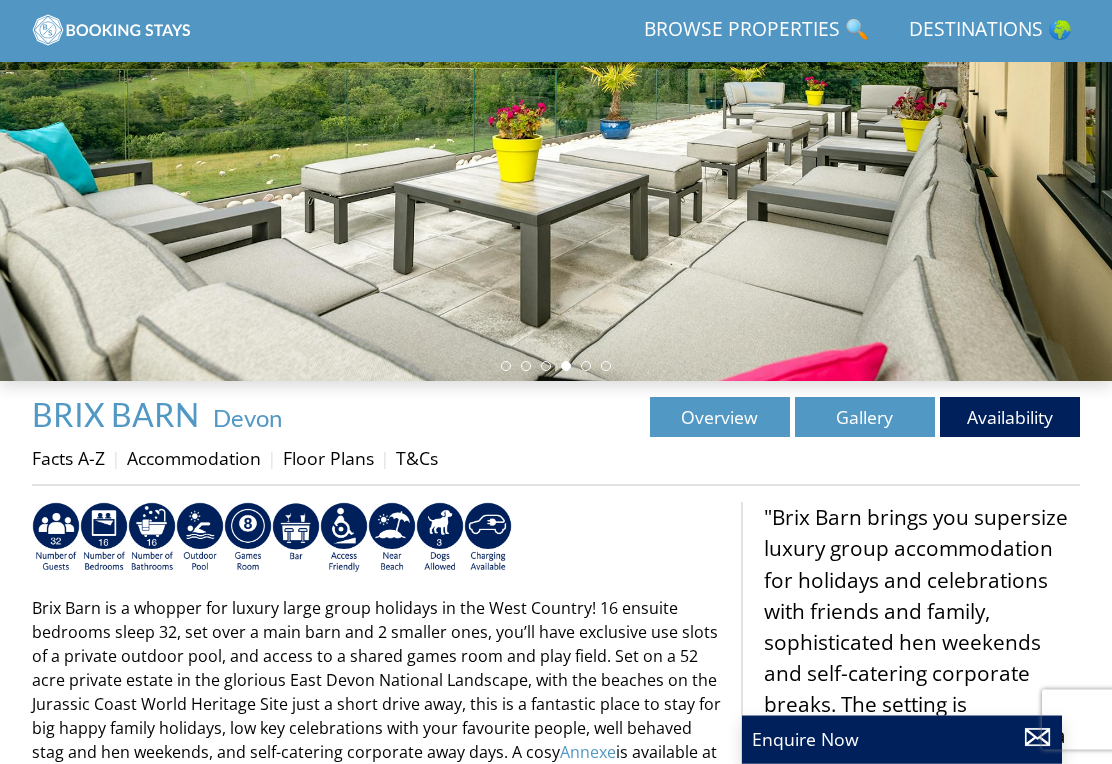 scroll, scrollTop: 304, scrollLeft: 0, axis: vertical 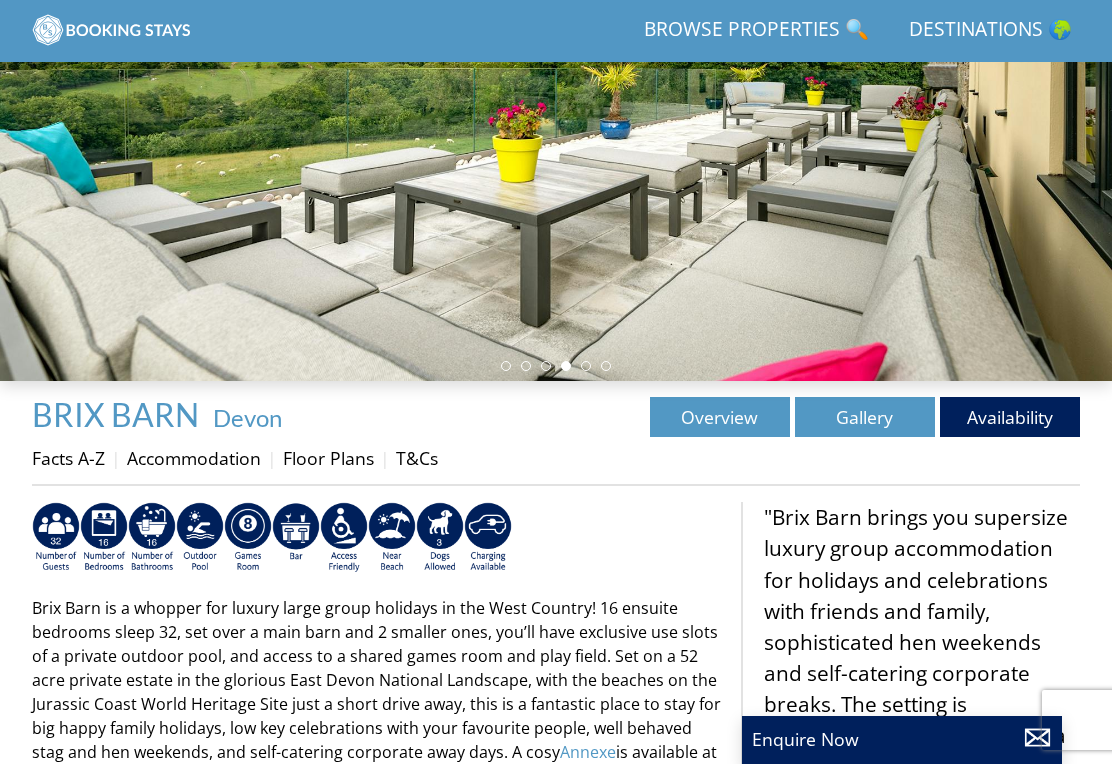 click on "Overview" at bounding box center (720, 417) 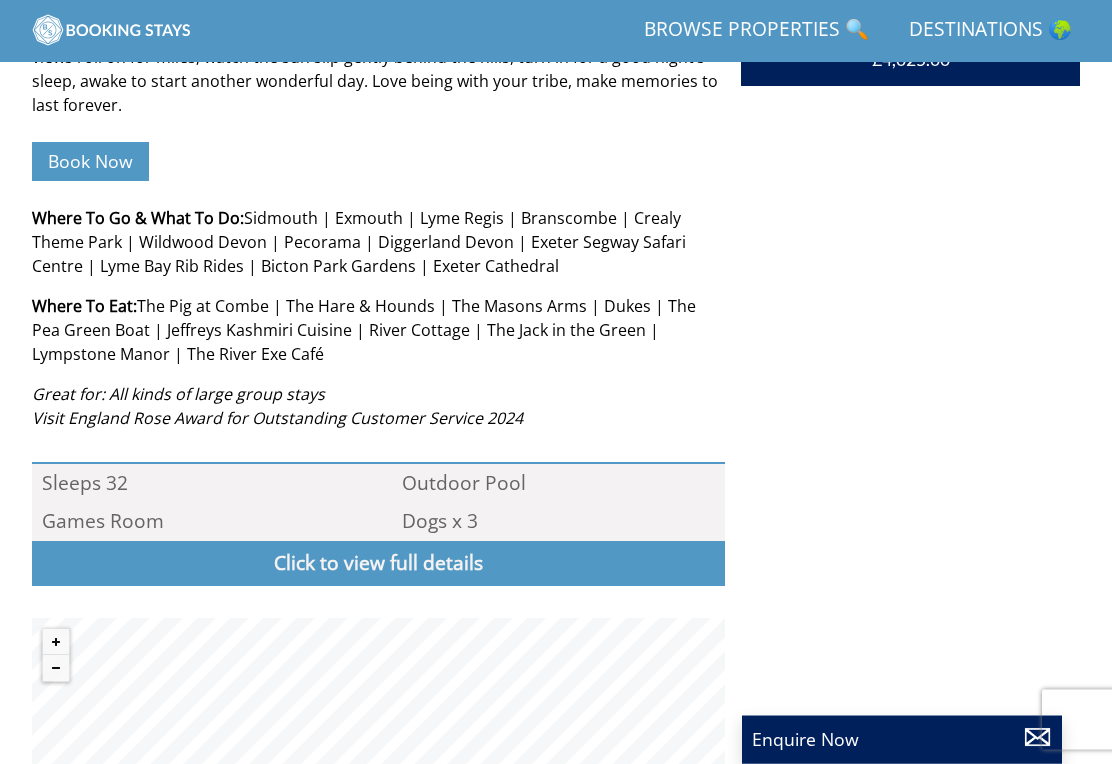 scroll, scrollTop: 1510, scrollLeft: 0, axis: vertical 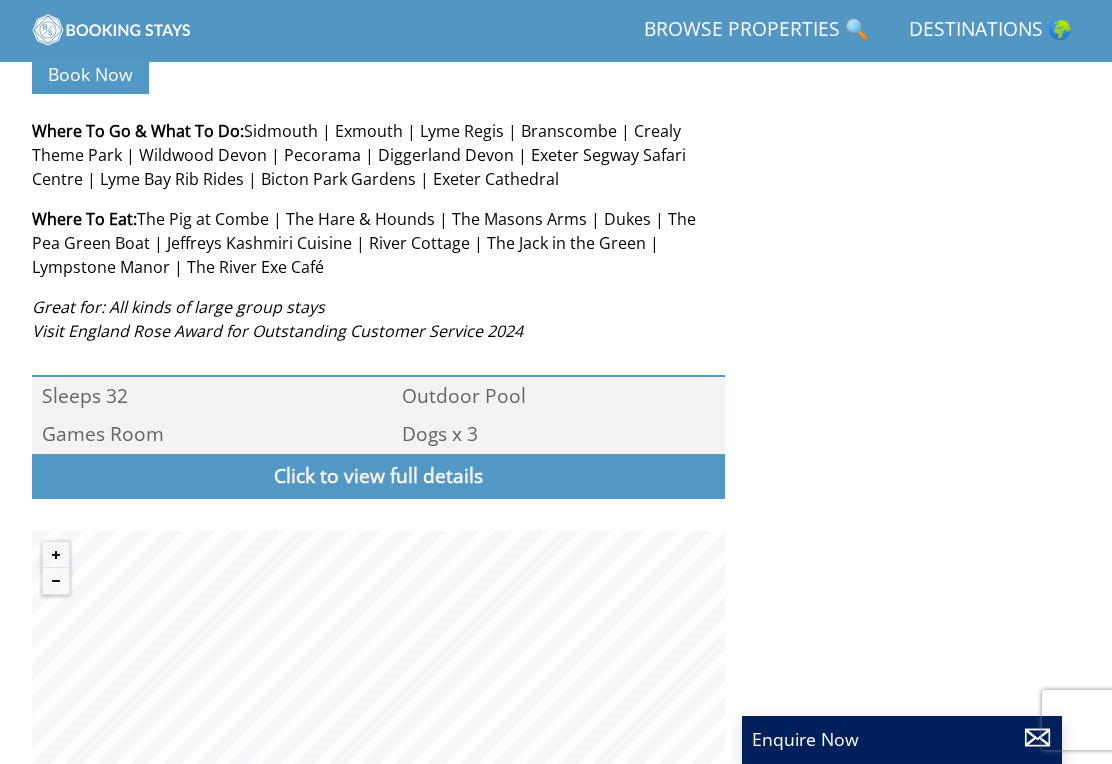 click on "Enquire Now" at bounding box center (902, 739) 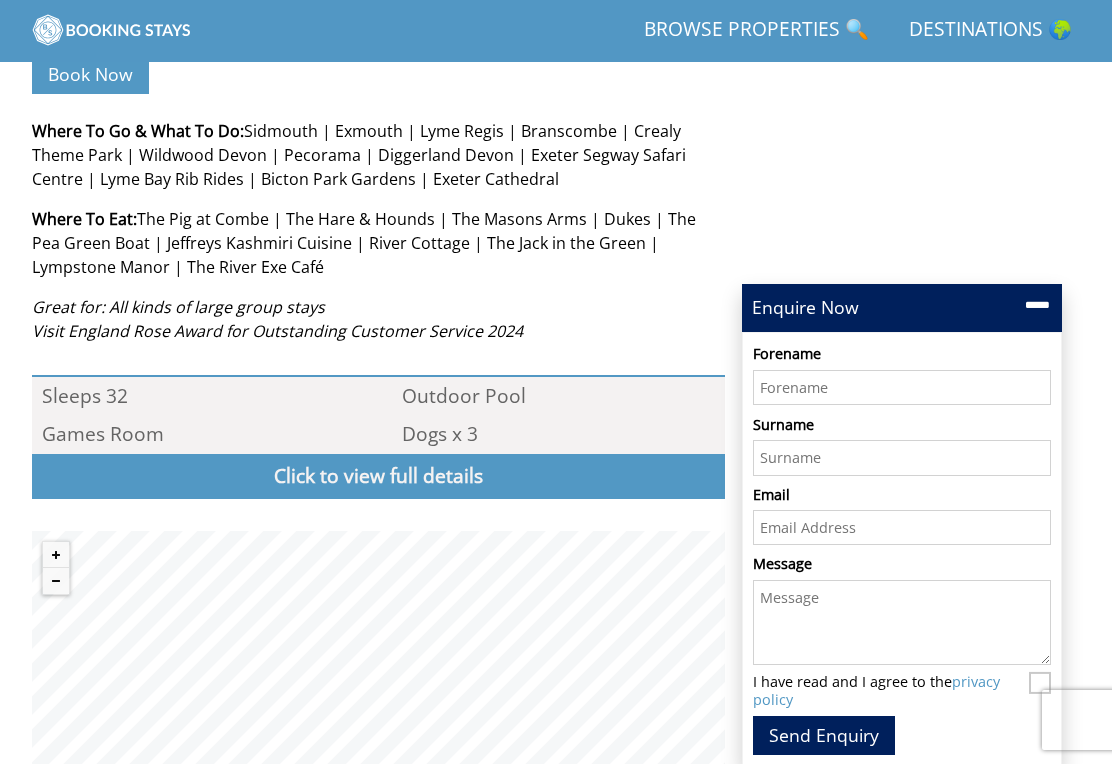 scroll, scrollTop: 1789, scrollLeft: 0, axis: vertical 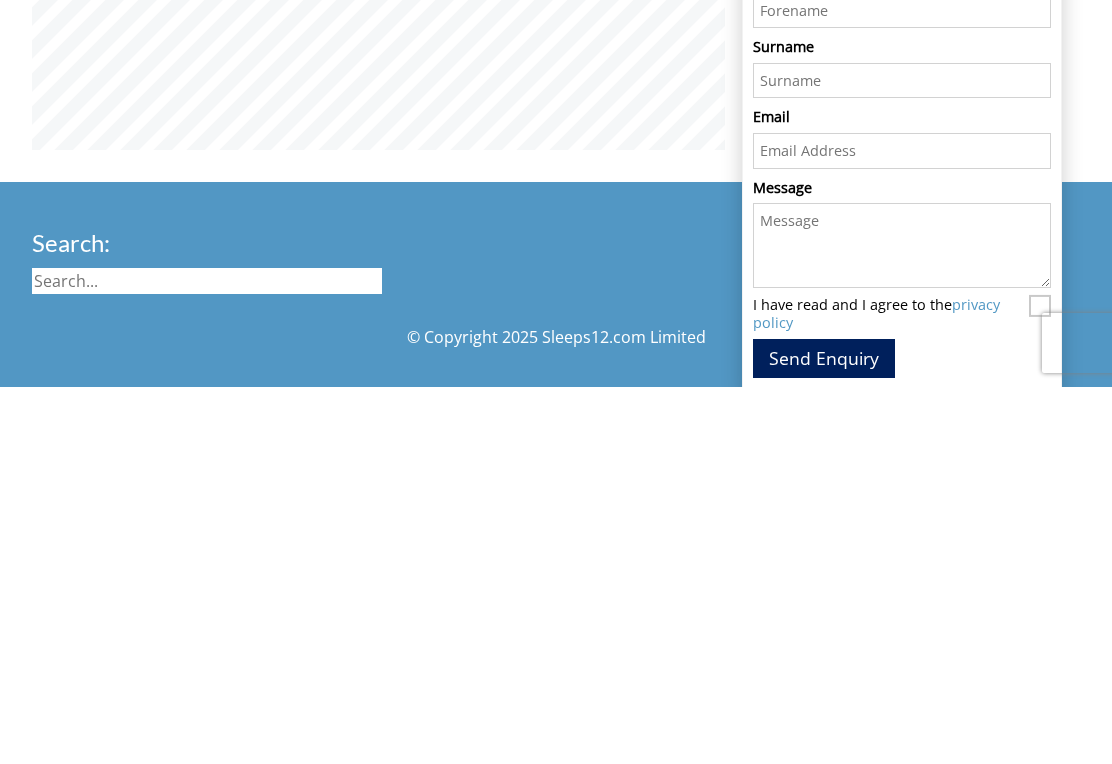 click on "Search:" at bounding box center (556, 646) 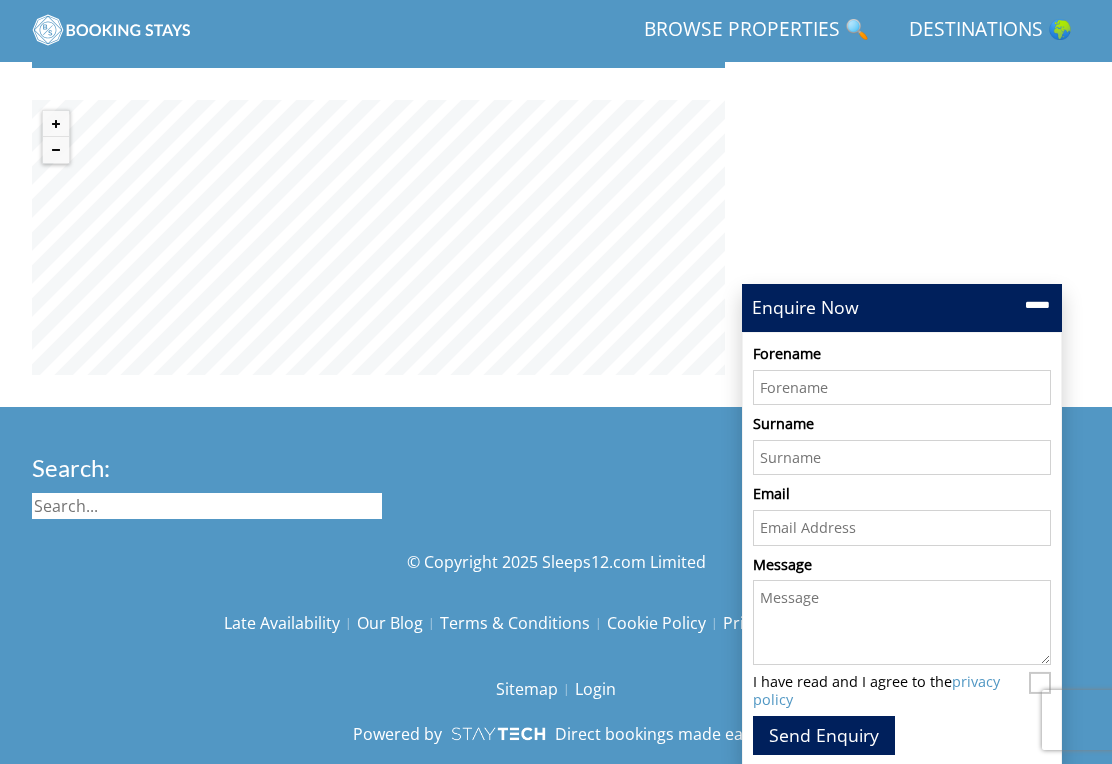 click at bounding box center [1037, 305] 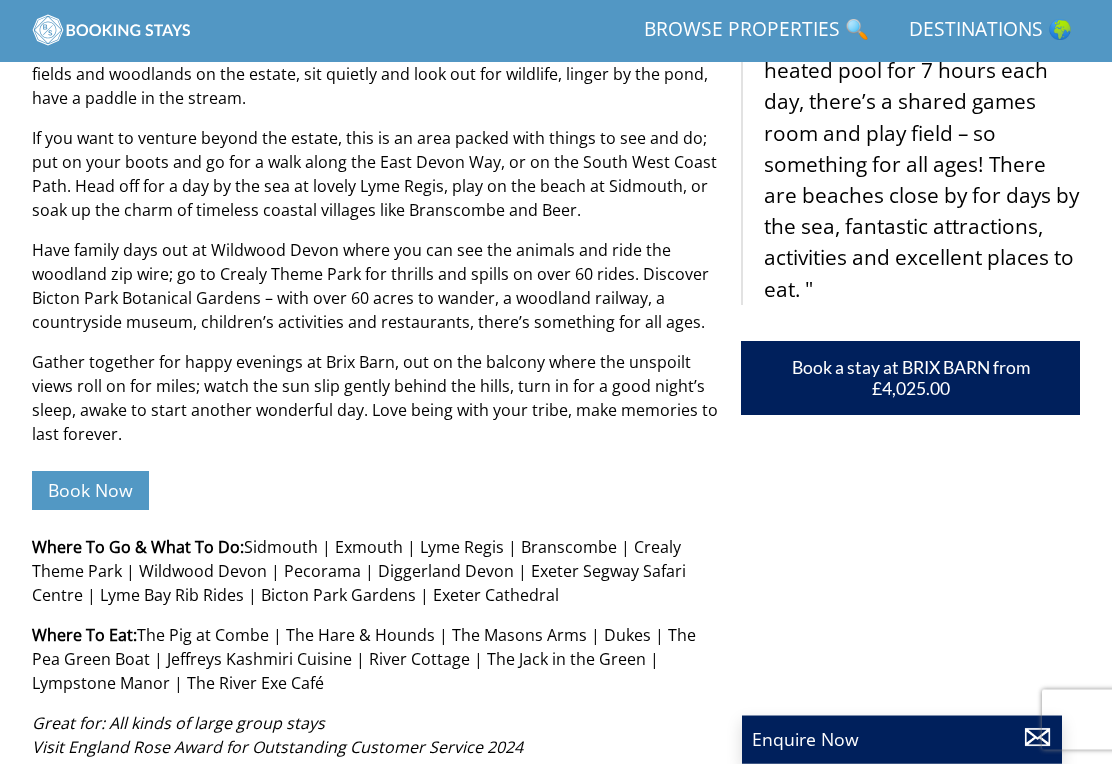 scroll, scrollTop: 1069, scrollLeft: 0, axis: vertical 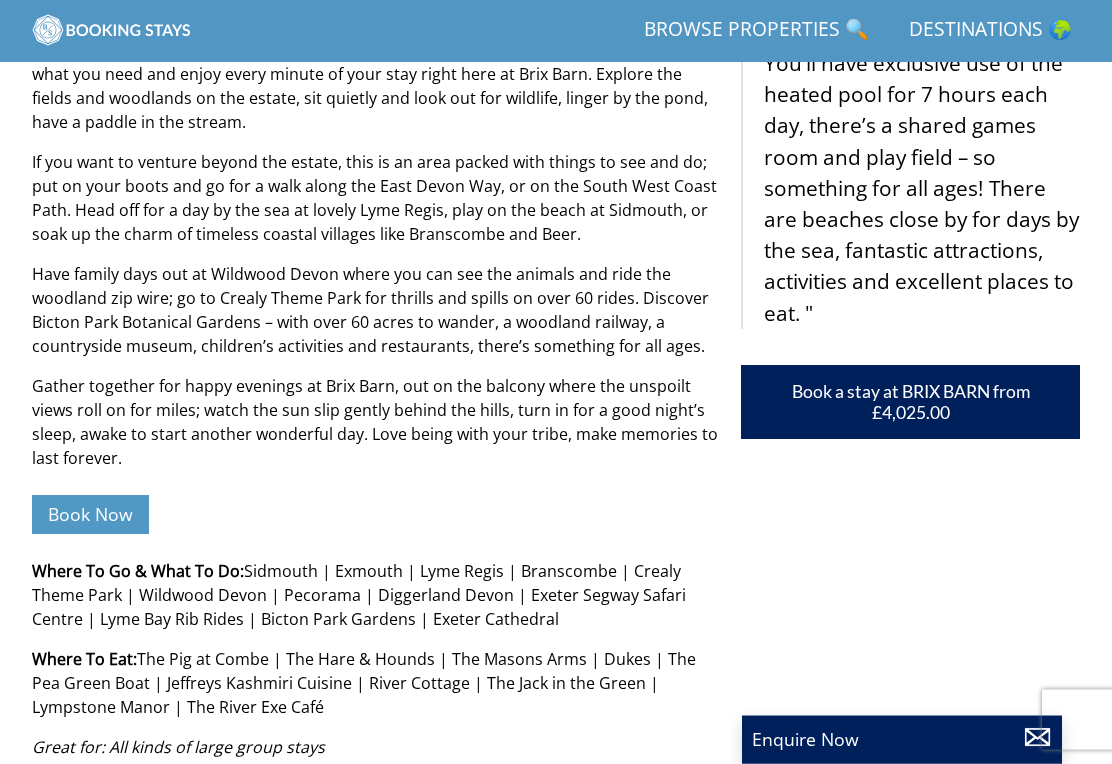 click on ""Brix Barn brings you supersize luxury group accommodation for holidays and celebrations with friends and family, sophisticated hen weekends and self-catering corporate breaks. The setting is spectacular – tucked away on a private estate in the heart of the East Devon National Landscape. You’ll have exclusive use of the heated pool for 7 hours each day, there’s a shared games room and play field – so something for all ages! There are beaches close by for days by the sea, fantastic attractions, activities and excellent places to eat. "
Book a stay at BRIX BARN from £4,025.00" at bounding box center (910, 491) 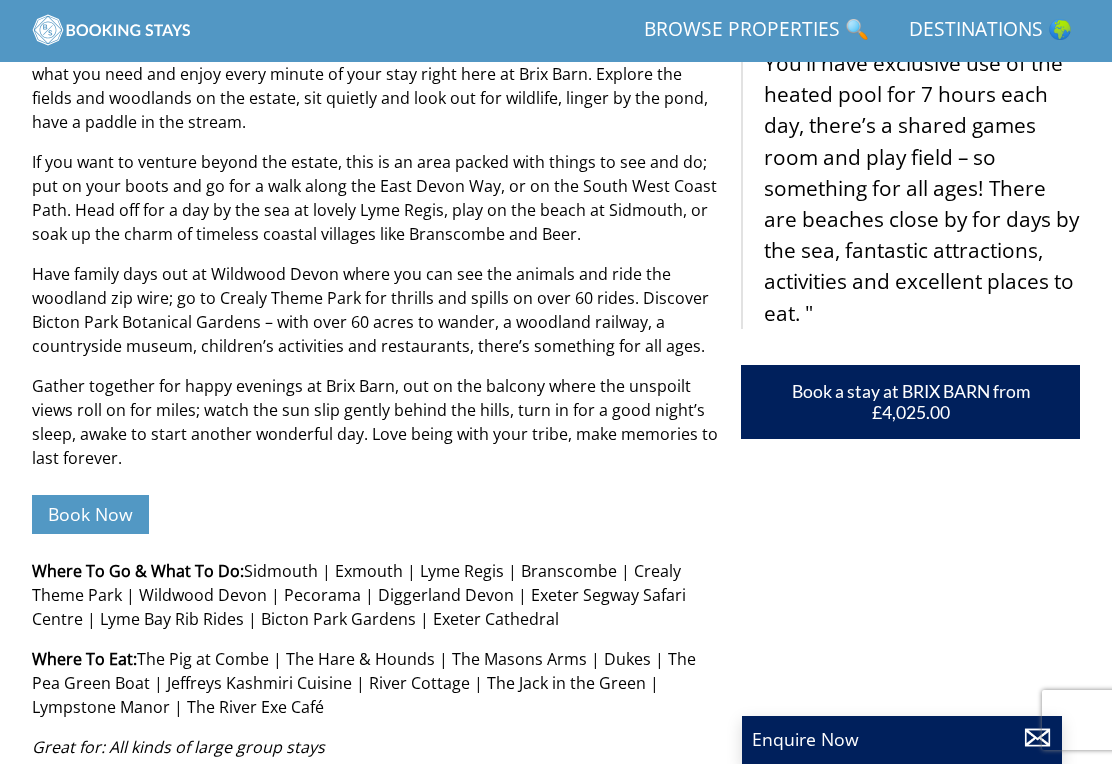 click on "Book a stay at BRIX BARN from £4,025.00" at bounding box center [910, 402] 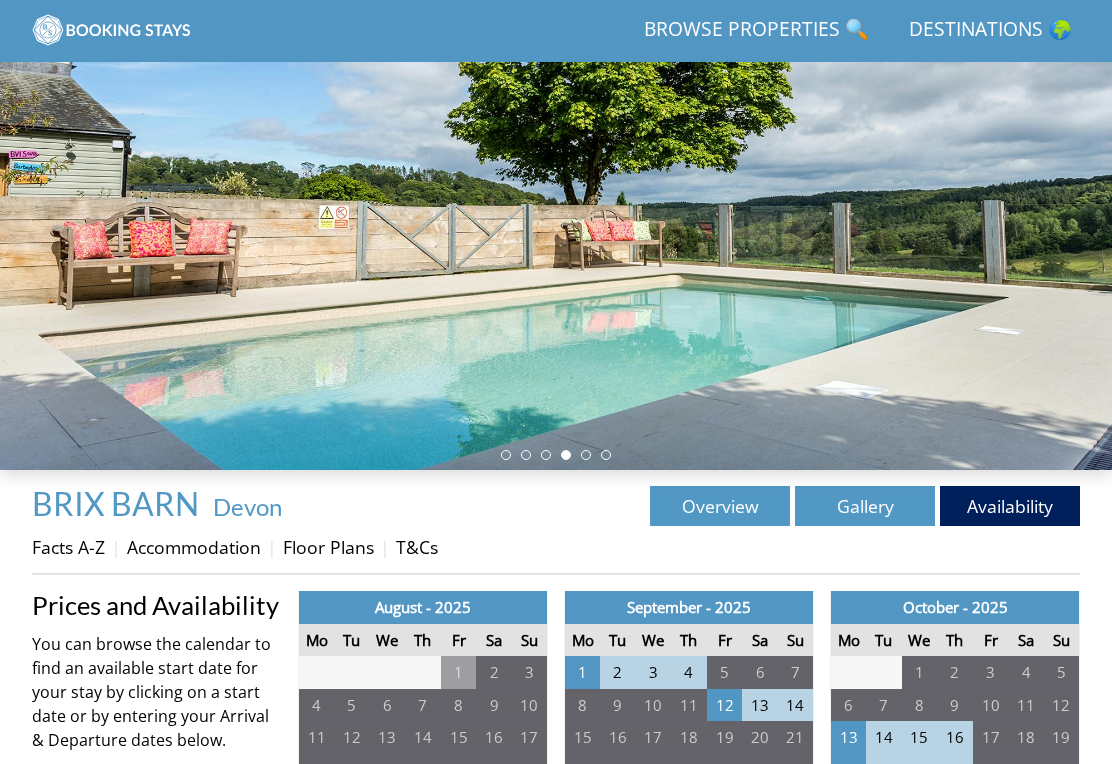 scroll, scrollTop: 215, scrollLeft: 0, axis: vertical 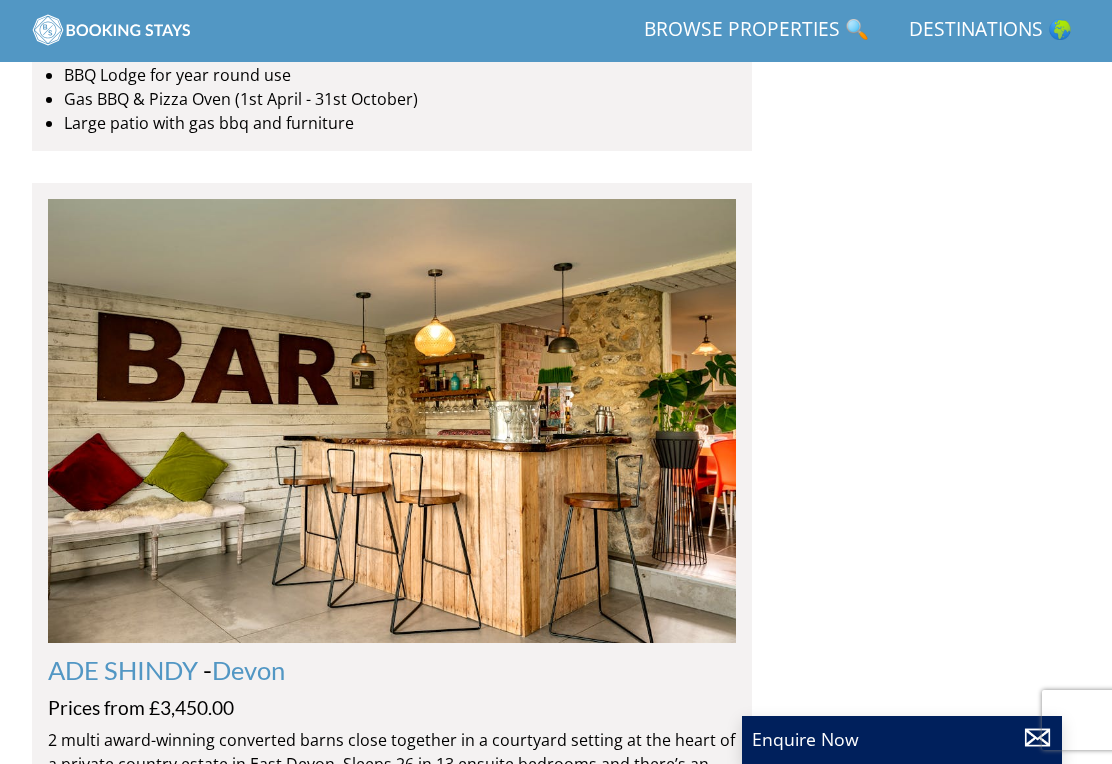 click at bounding box center (392, 421) 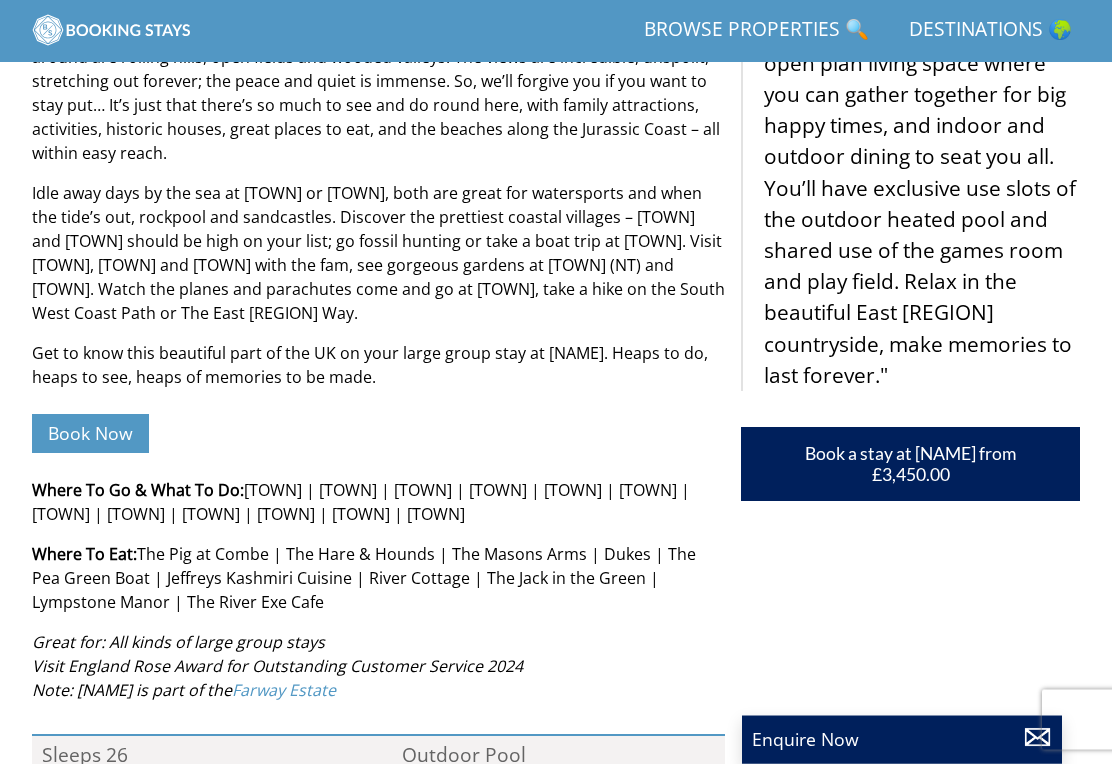 scroll, scrollTop: 1040, scrollLeft: 0, axis: vertical 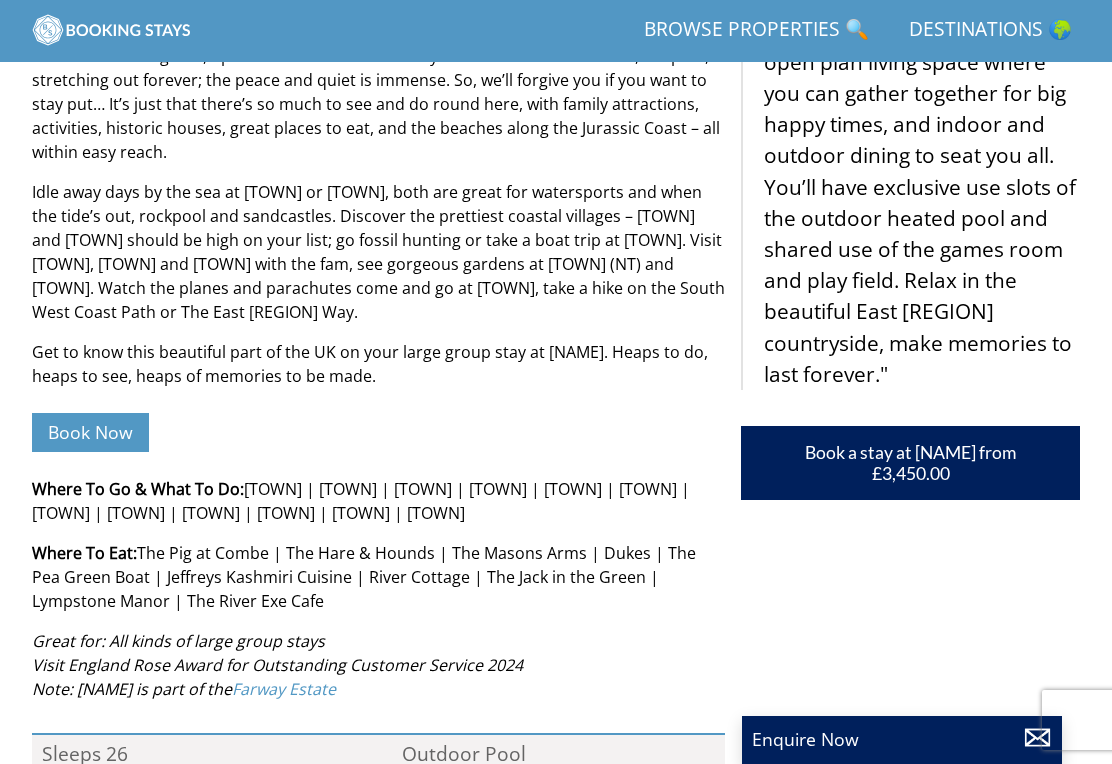click on "Book Now" at bounding box center (90, 432) 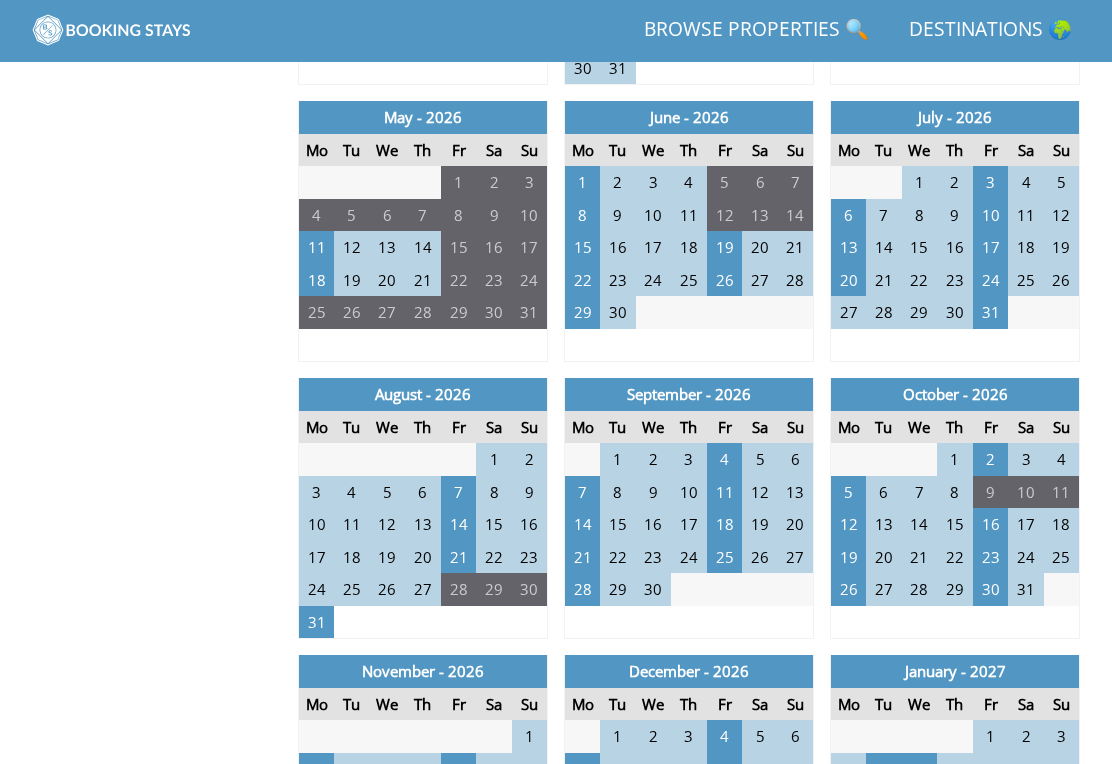 scroll, scrollTop: 1536, scrollLeft: 0, axis: vertical 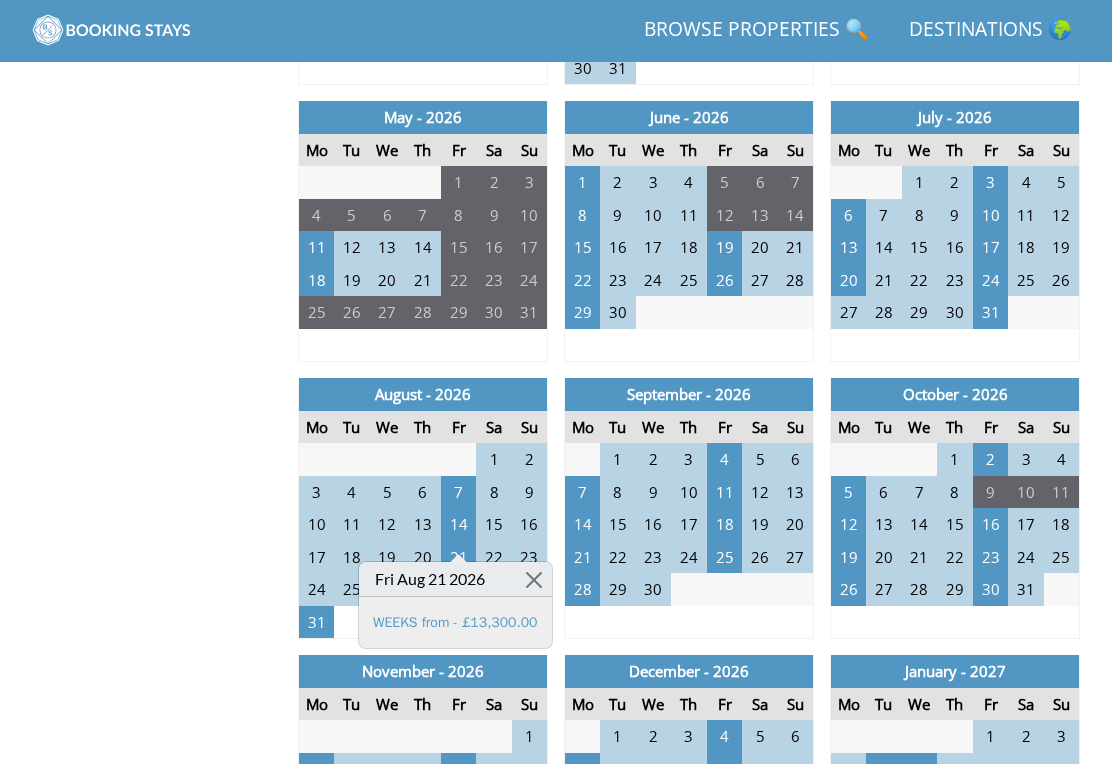 click at bounding box center [533, 579] 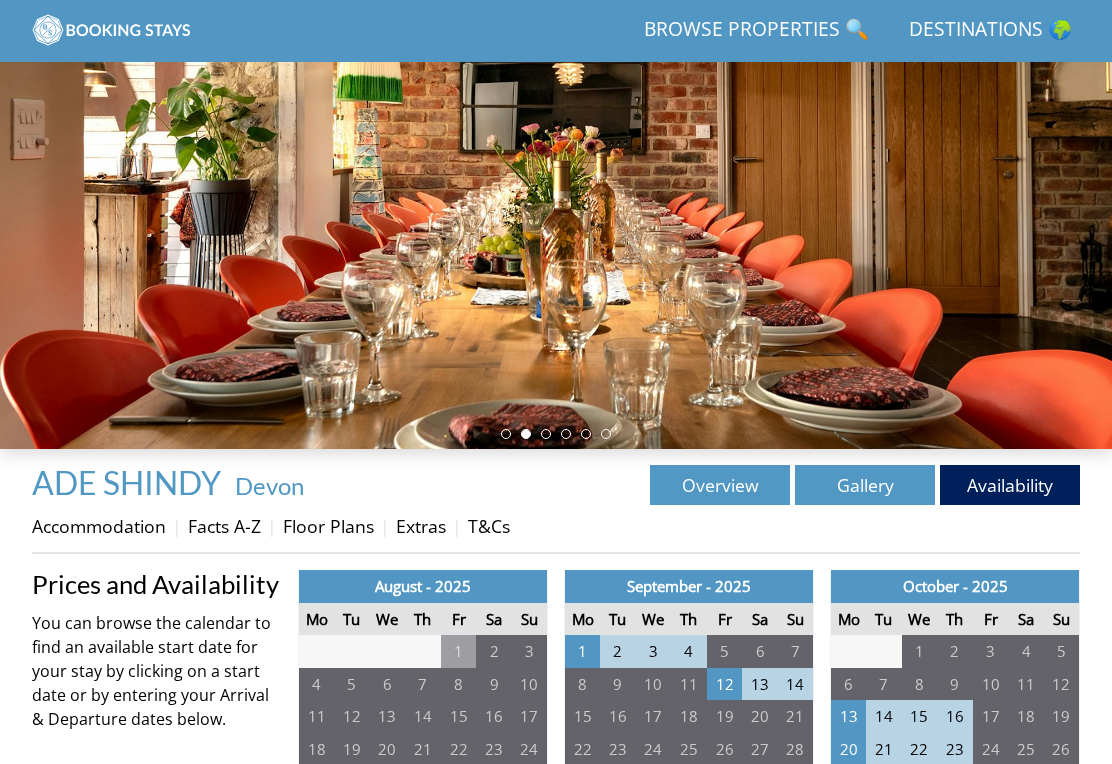 scroll, scrollTop: 235, scrollLeft: 0, axis: vertical 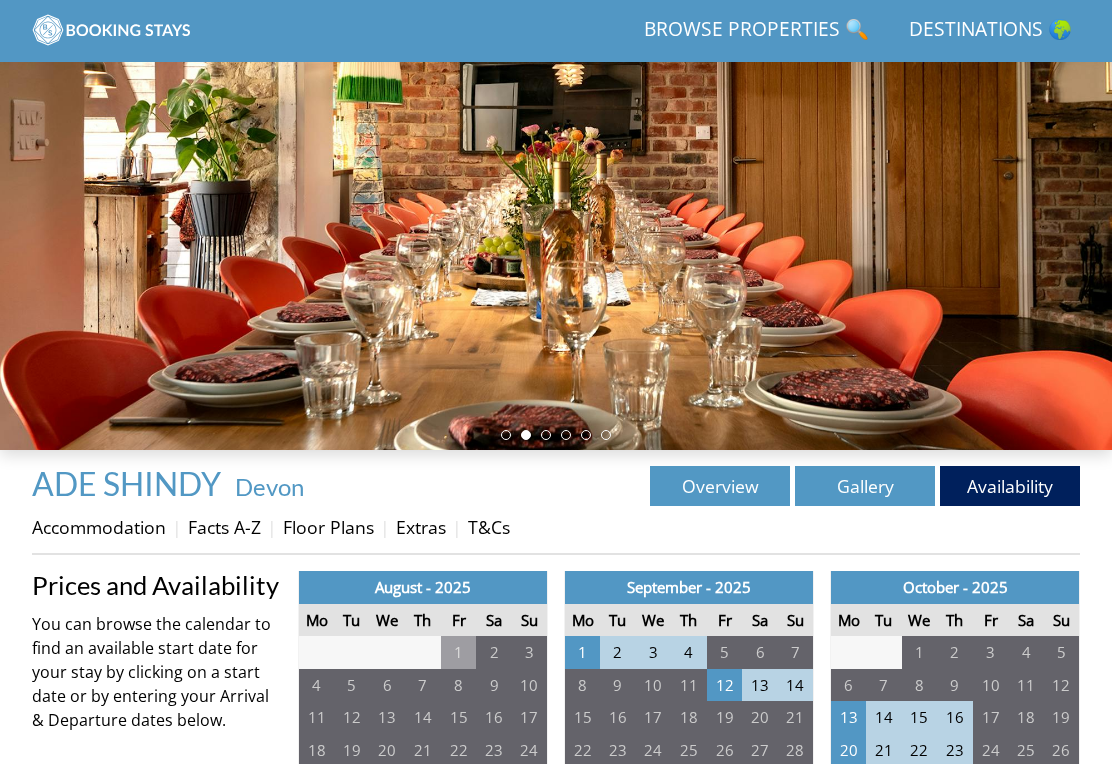 click on "Overview" at bounding box center [720, 486] 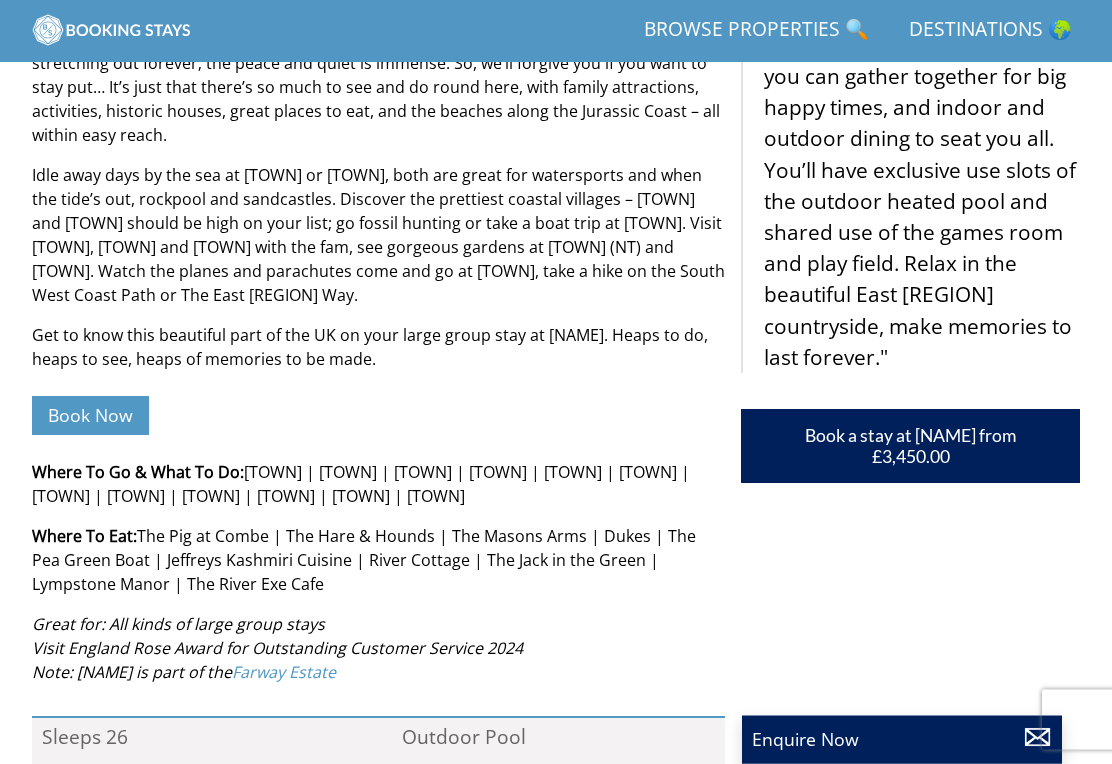 scroll, scrollTop: 1057, scrollLeft: 0, axis: vertical 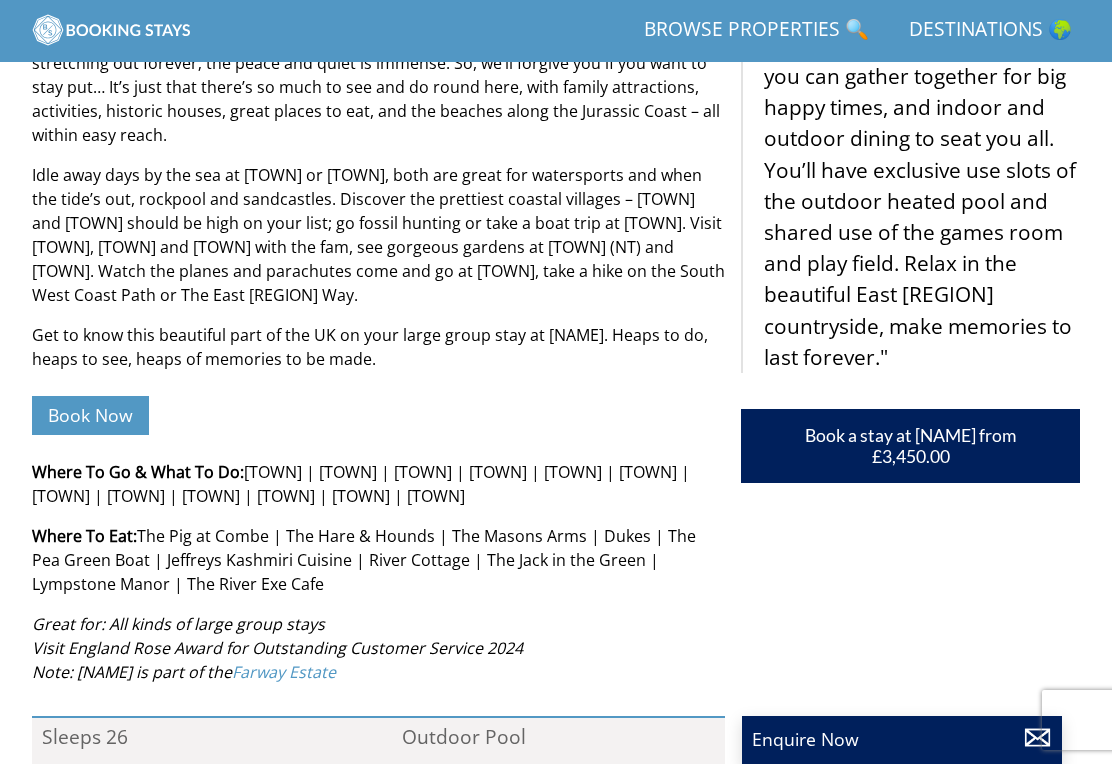 click on "Book Now" at bounding box center [90, 415] 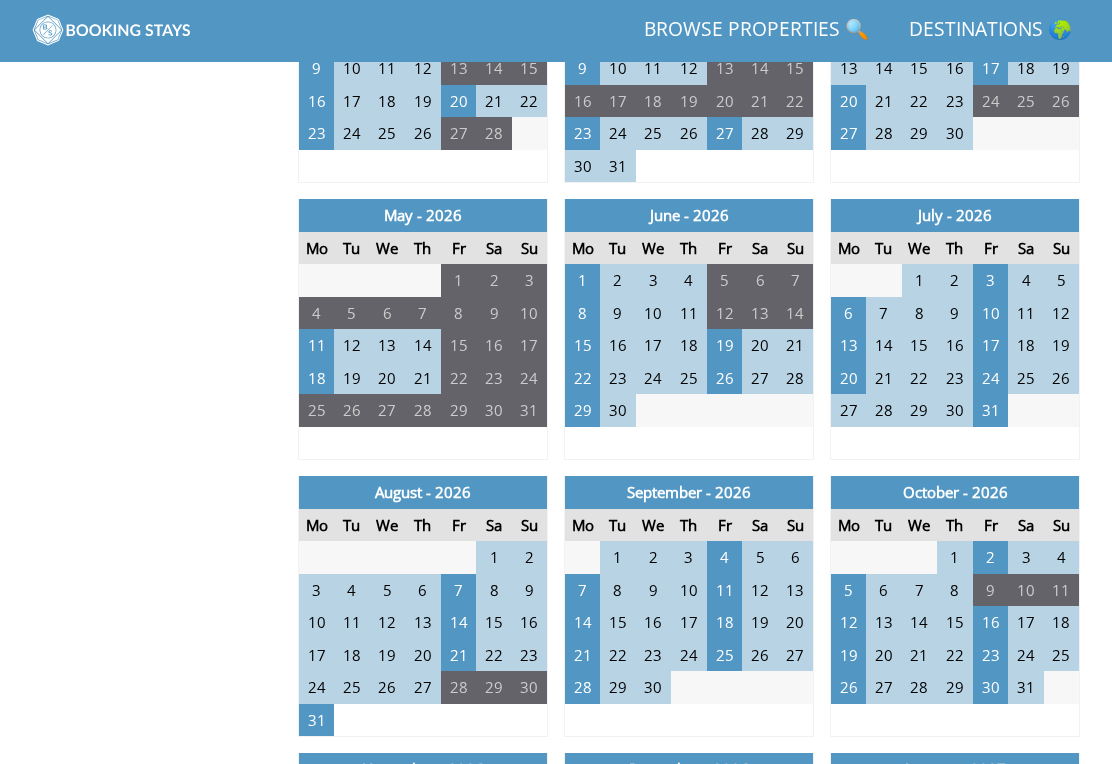 scroll, scrollTop: 1438, scrollLeft: 0, axis: vertical 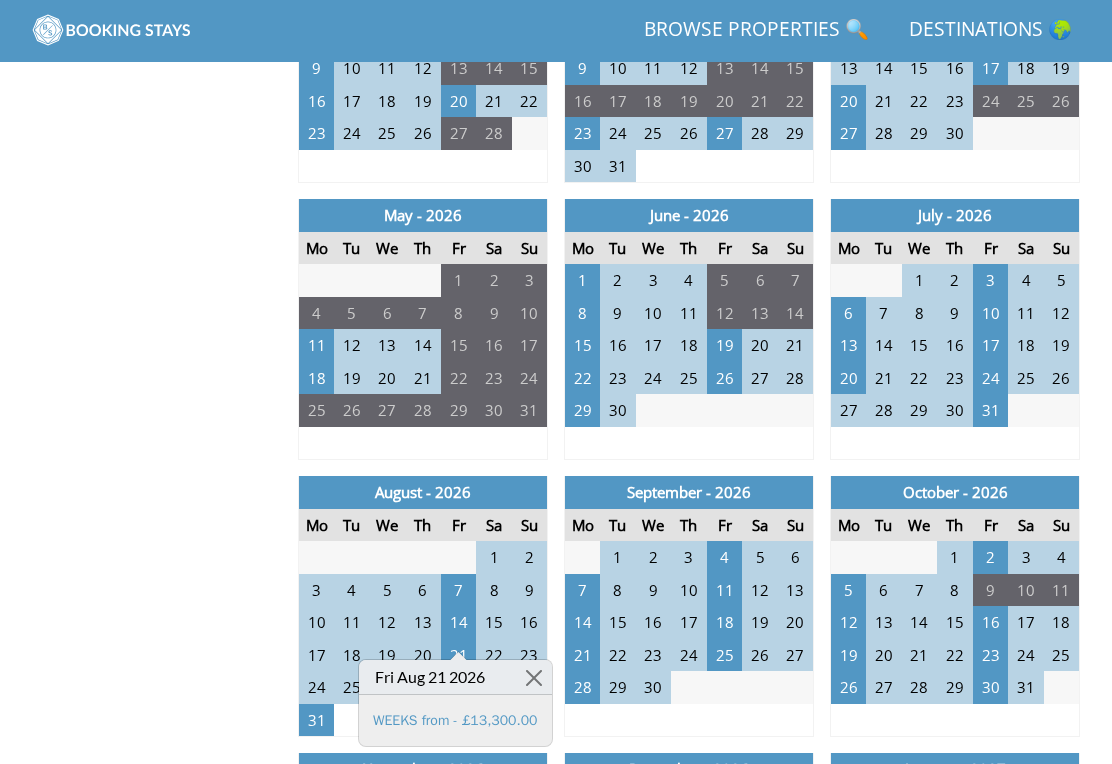 click on "WEEKS from  - £13,300.00" at bounding box center [455, 720] 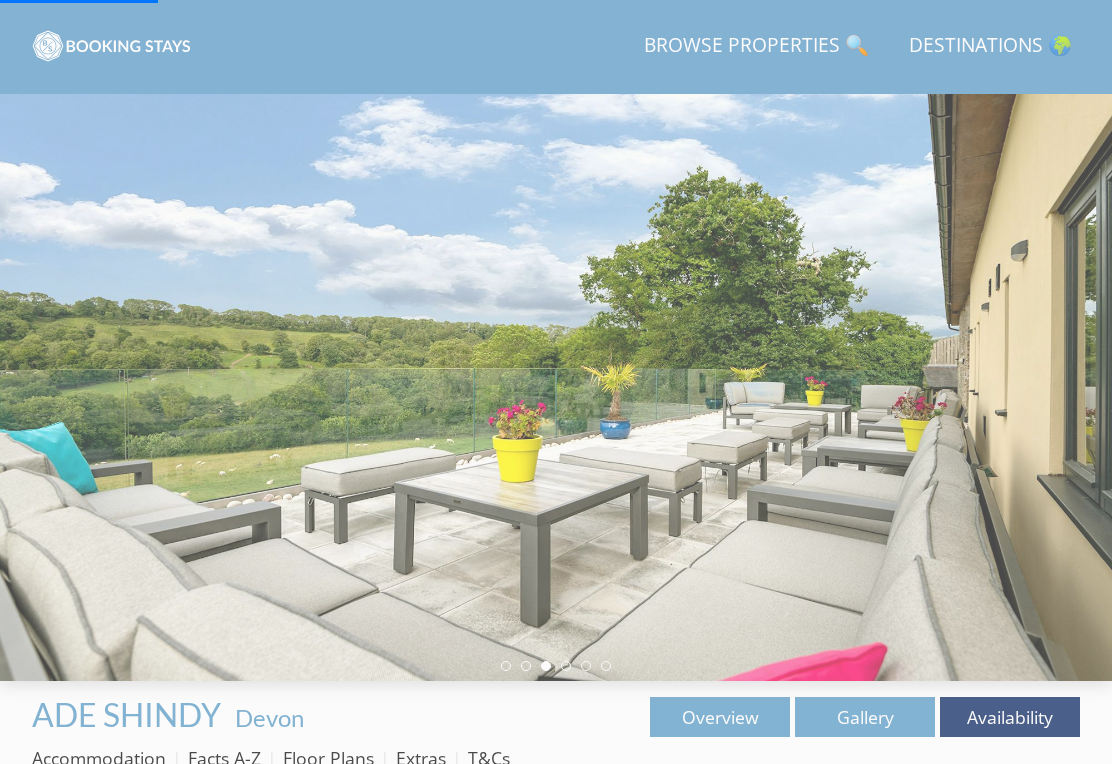 scroll, scrollTop: 0, scrollLeft: 0, axis: both 